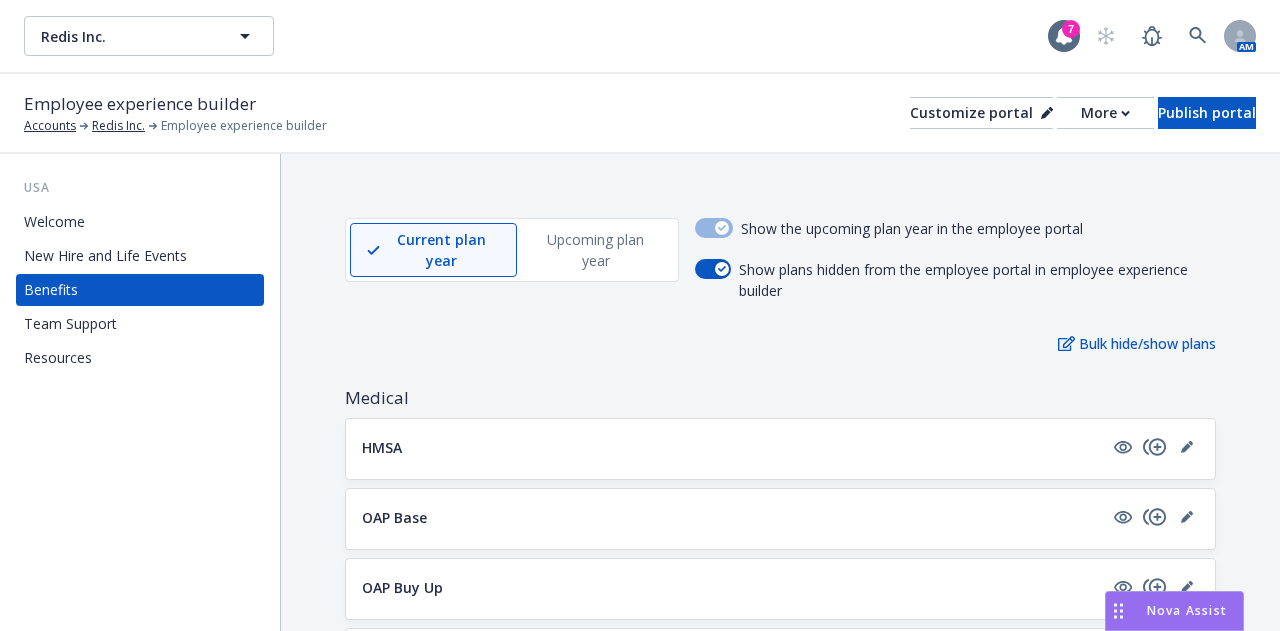 scroll, scrollTop: 0, scrollLeft: 0, axis: both 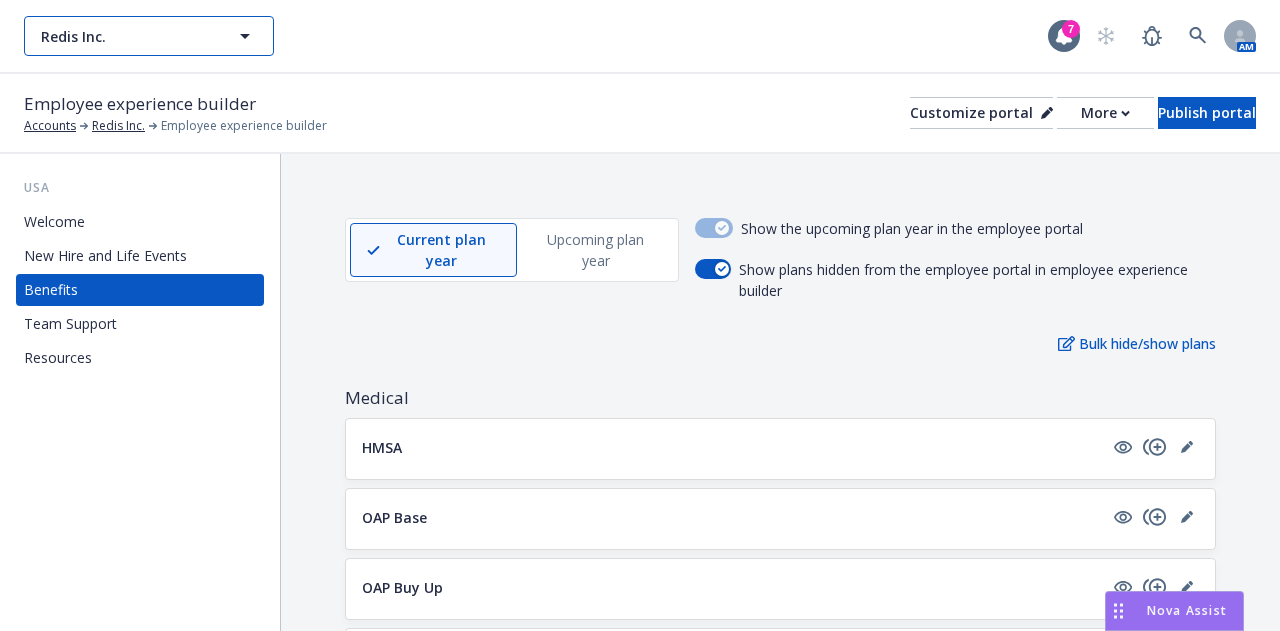 click on "Redis Inc." at bounding box center (149, 36) 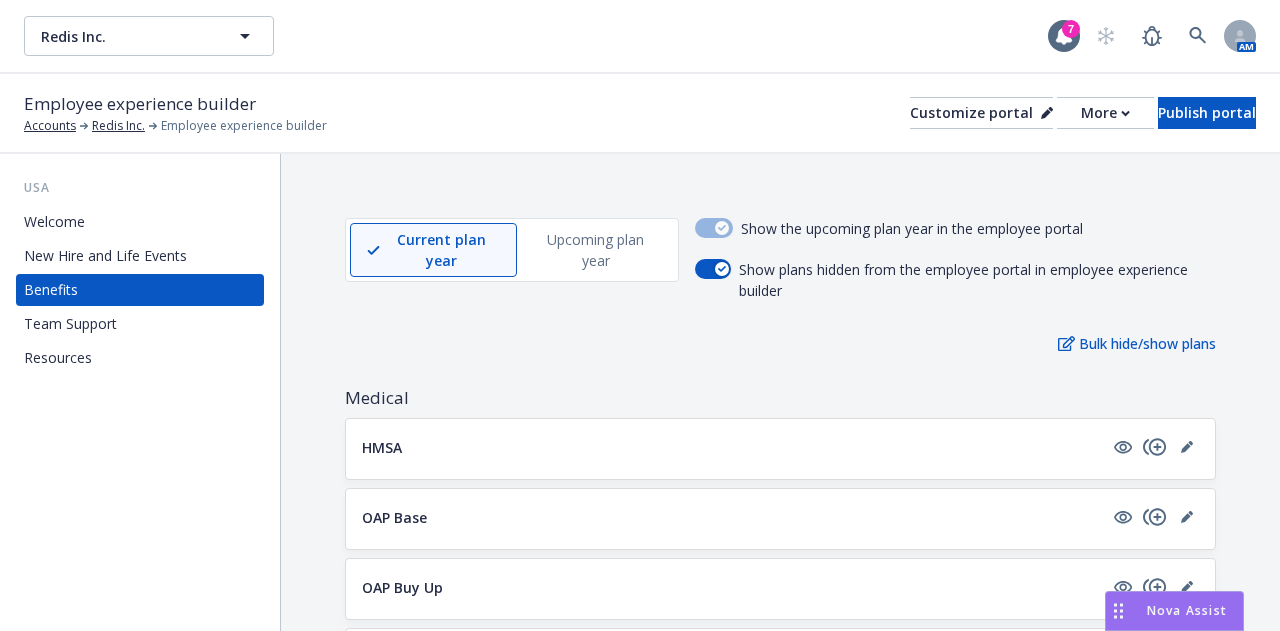 type 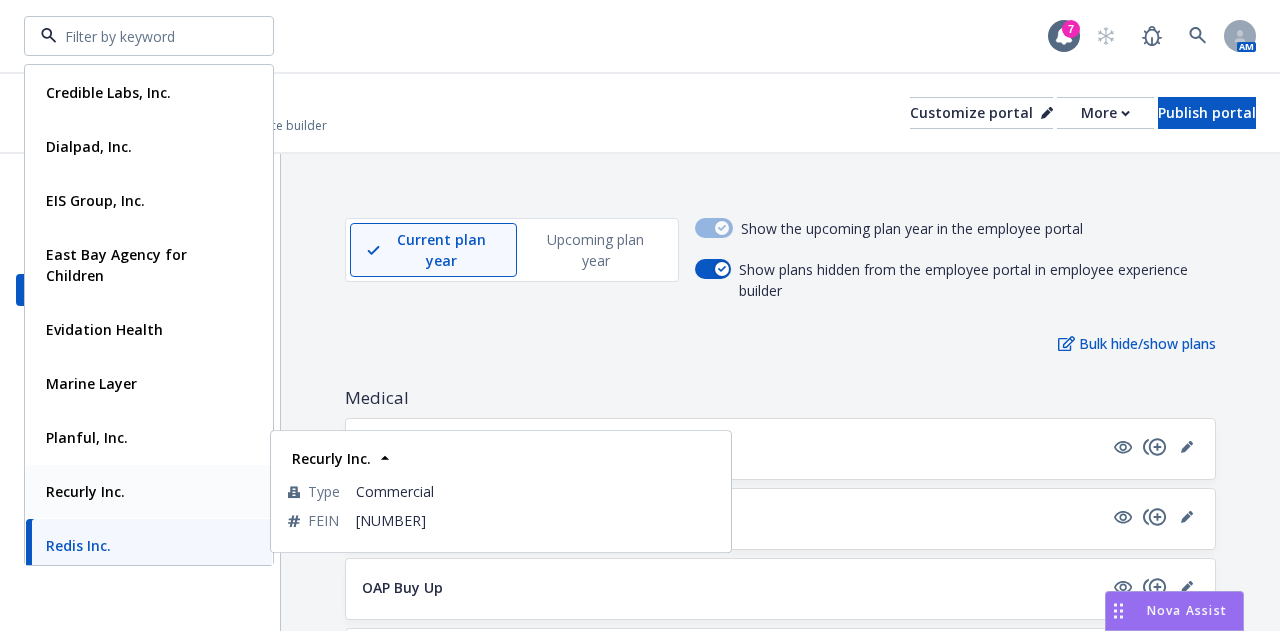 click on "Recurly Inc." at bounding box center (149, 491) 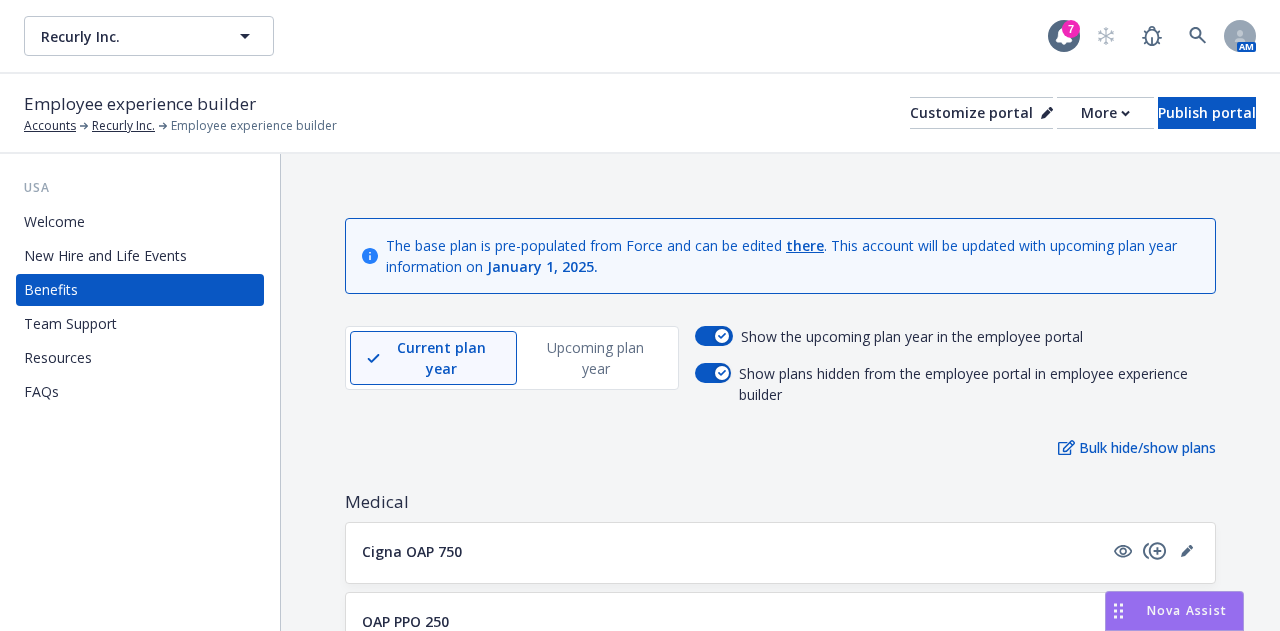click on "FAQs" at bounding box center [41, 392] 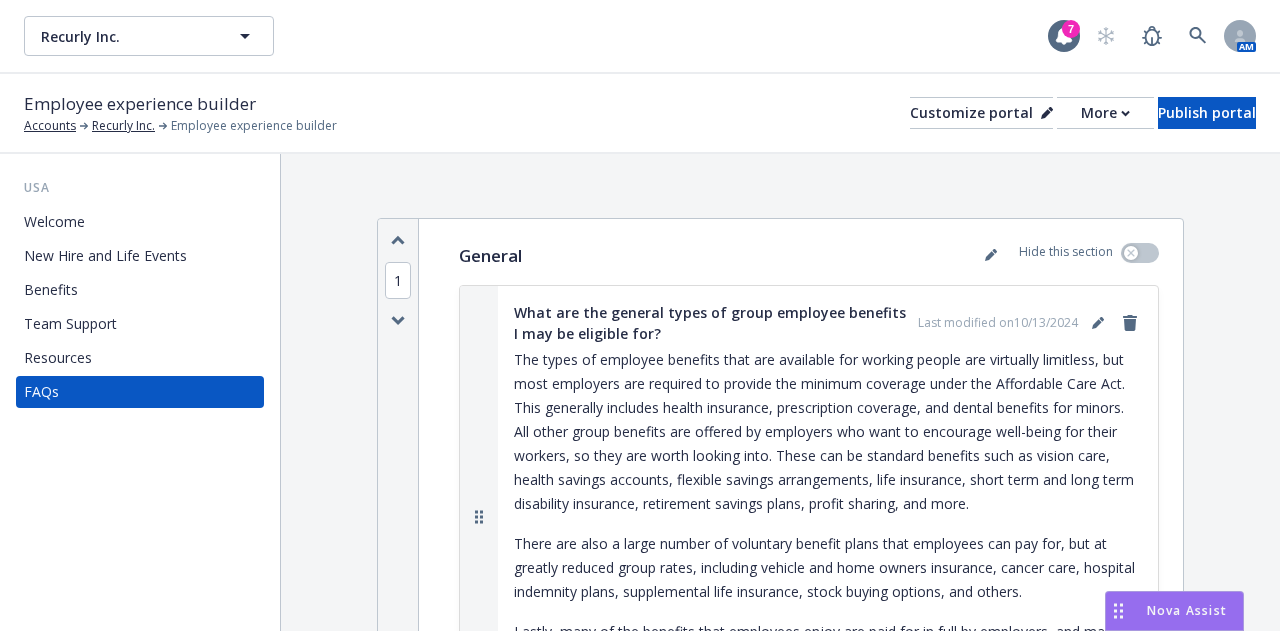 scroll, scrollTop: 81, scrollLeft: 0, axis: vertical 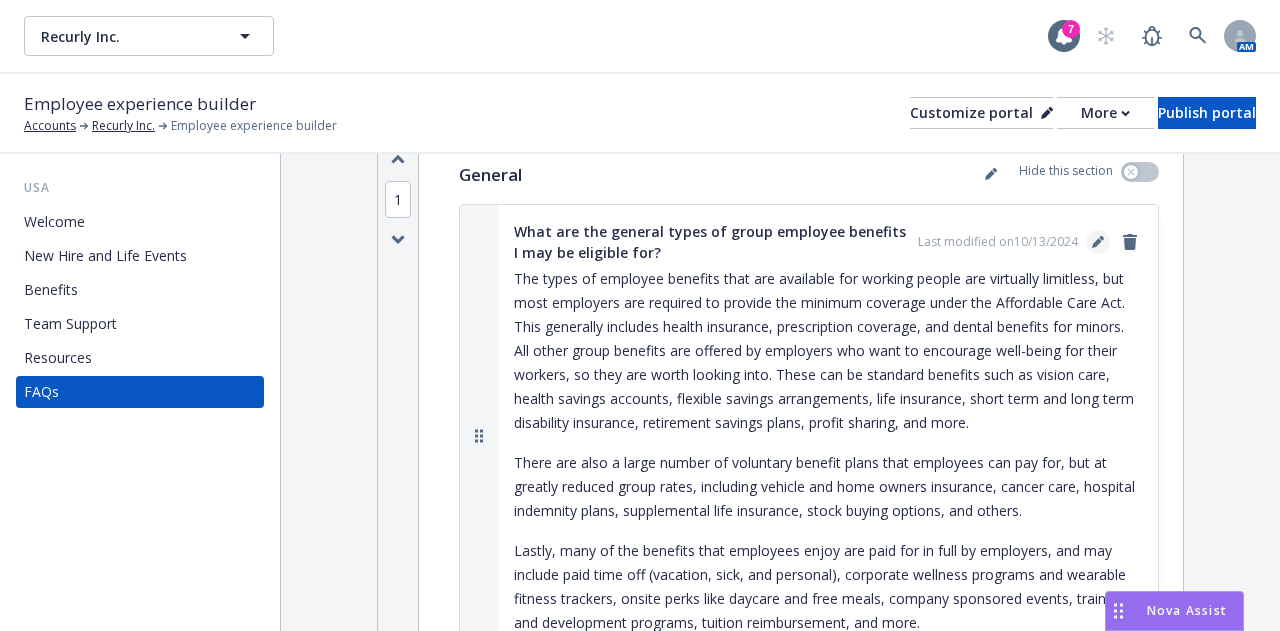 click 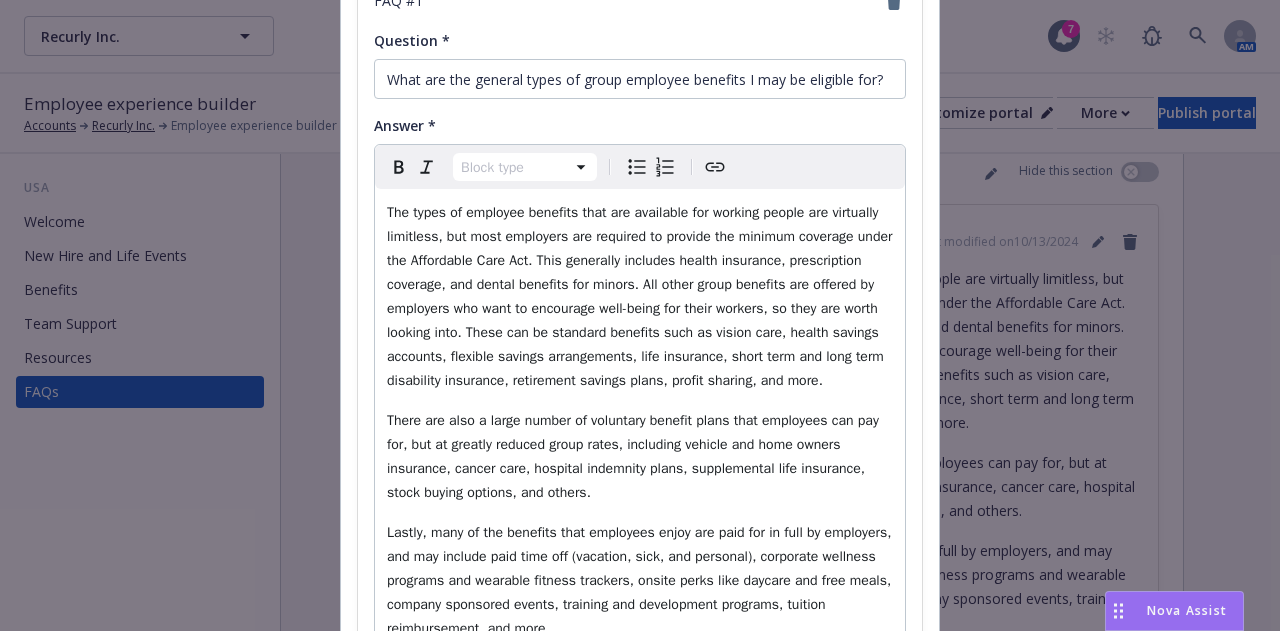 scroll, scrollTop: 390, scrollLeft: 0, axis: vertical 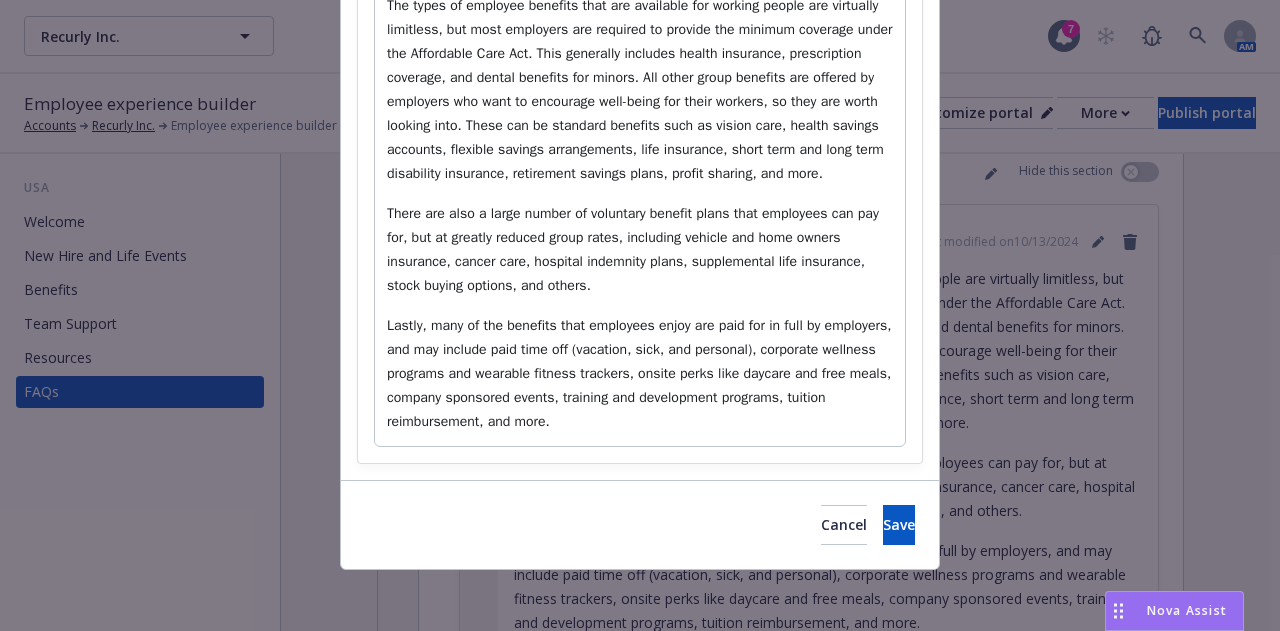select on "paragraph" 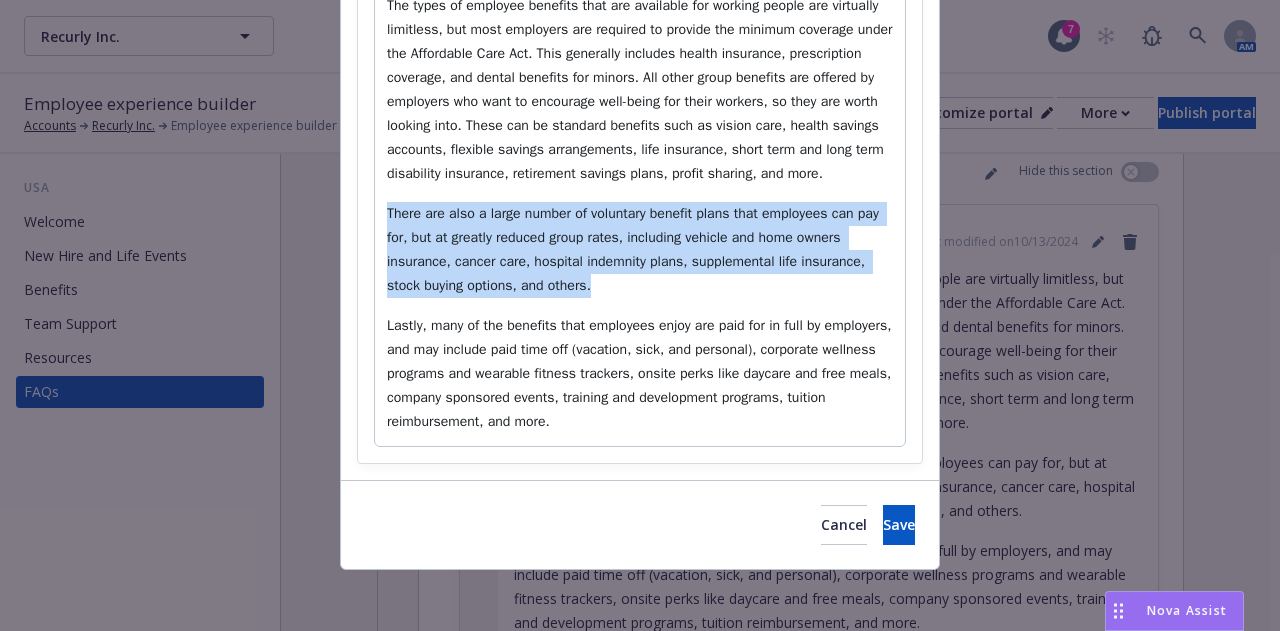 drag, startPoint x: 610, startPoint y: 291, endPoint x: 378, endPoint y: 219, distance: 242.91562 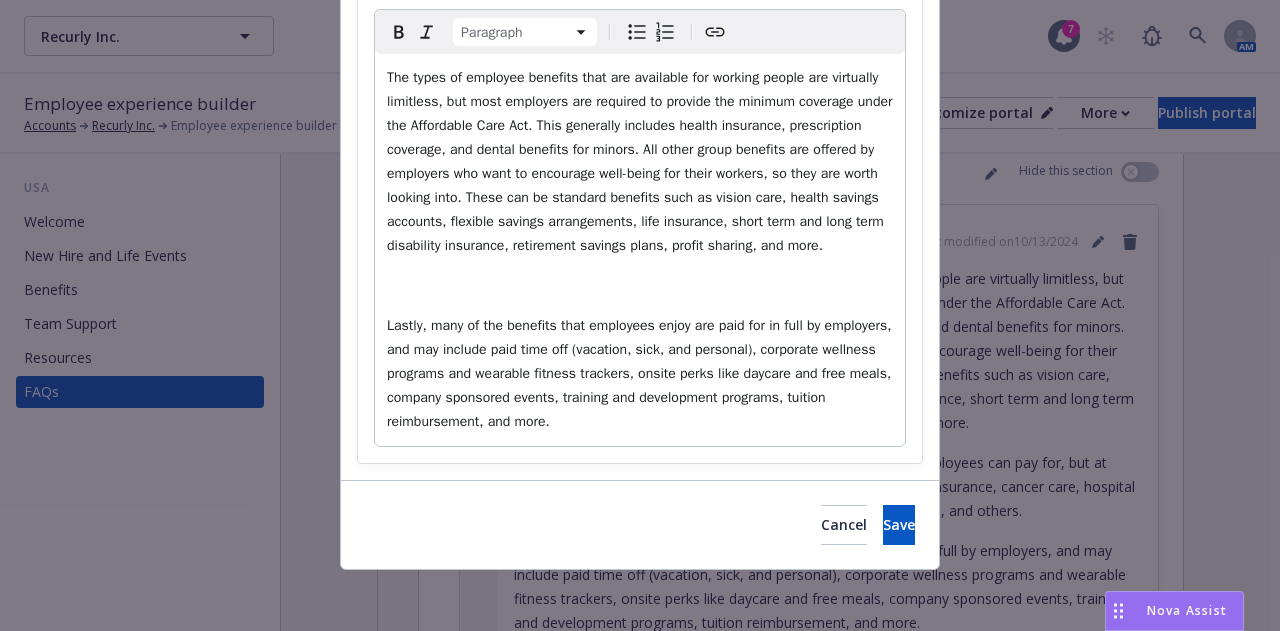 scroll, scrollTop: 278, scrollLeft: 0, axis: vertical 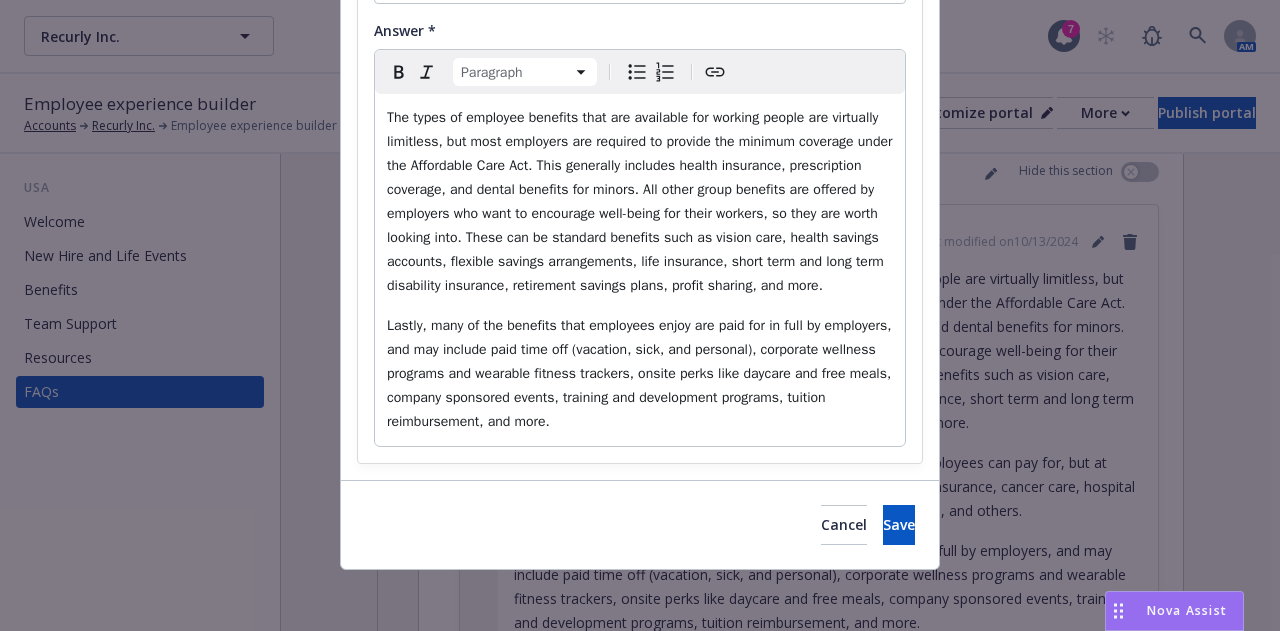 click on "The types of employee benefits that are available for working people are virtually limitless, but most employers are required to provide the minimum coverage under the Affordable Care Act. This generally includes health insurance, prescription coverage, and dental benefits for minors. All other group benefits are offered by employers who want to encourage well-being for their workers, so they are worth looking into. These can be standard benefits such as vision care, health savings accounts, flexible savings arrangements, life insurance, short term and long term disability insurance, retirement savings plans, profit sharing, and more." at bounding box center (642, 201) 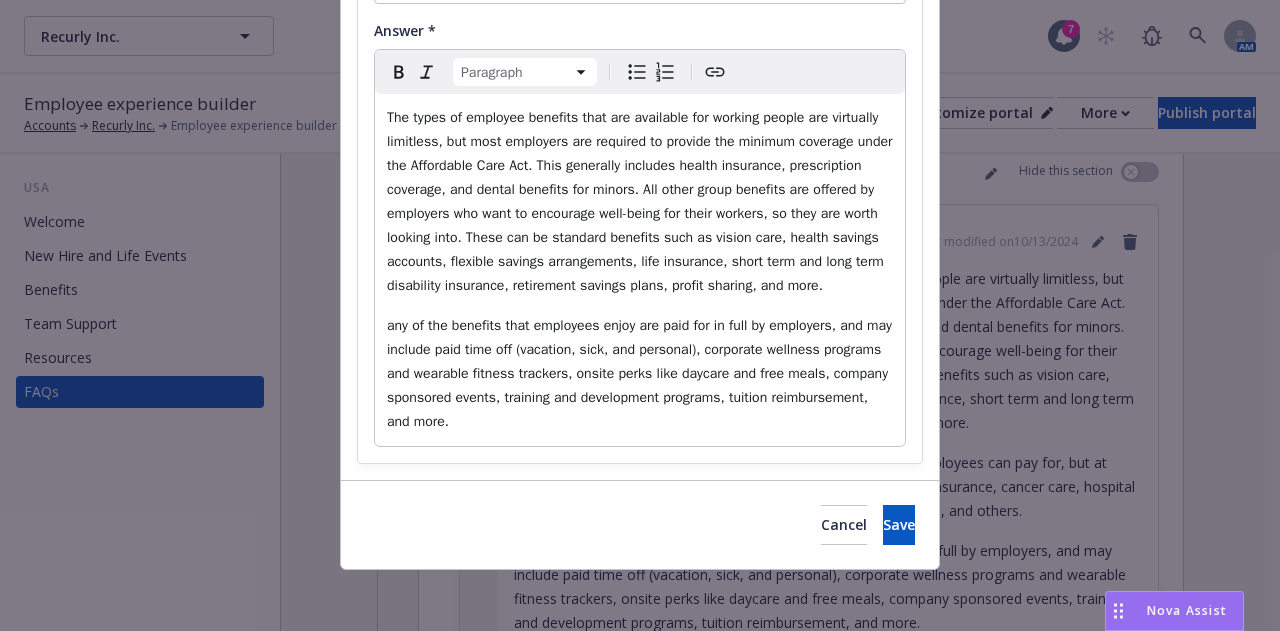 type 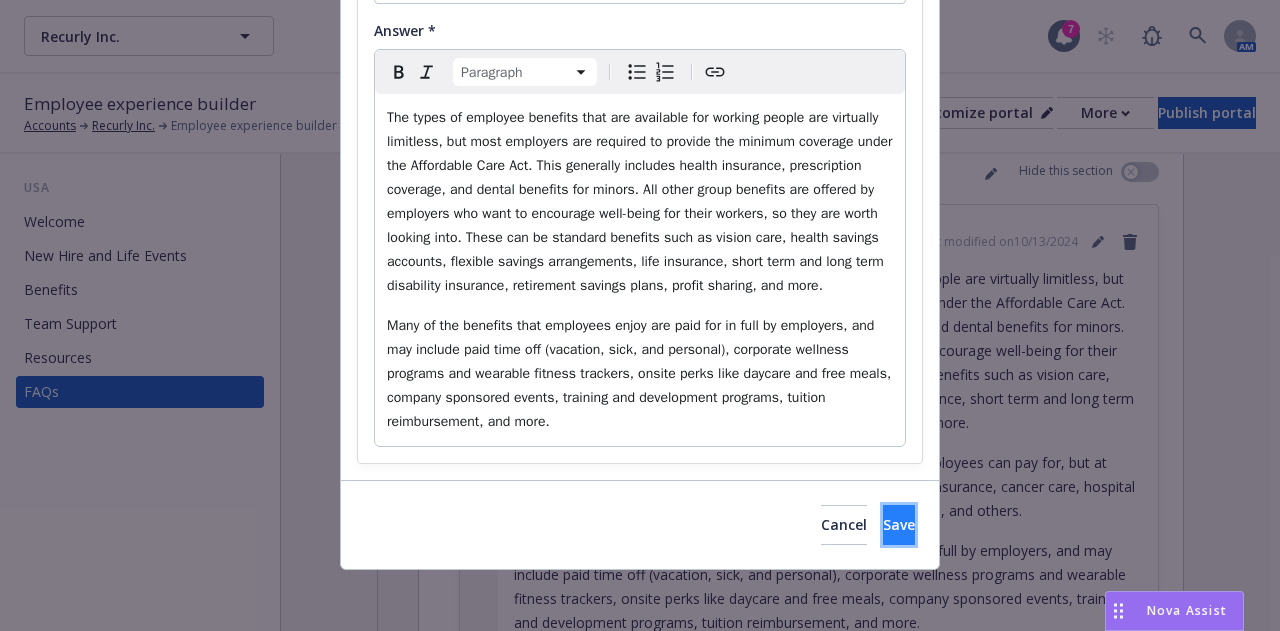 click on "Save" at bounding box center (899, 524) 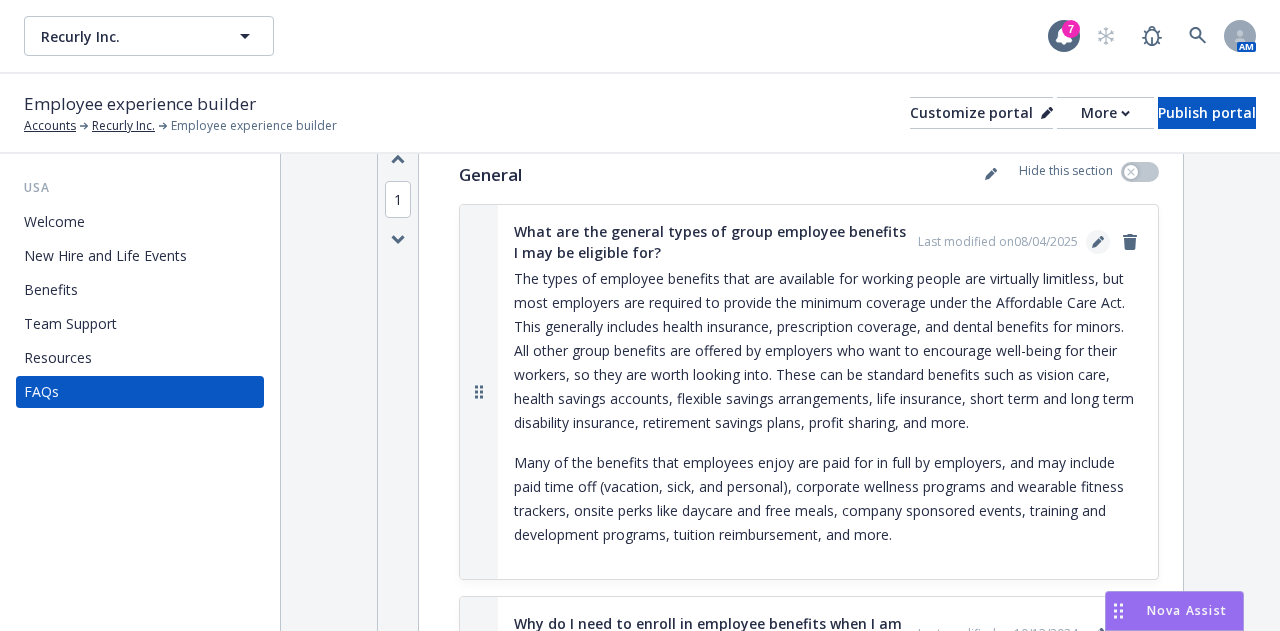 click 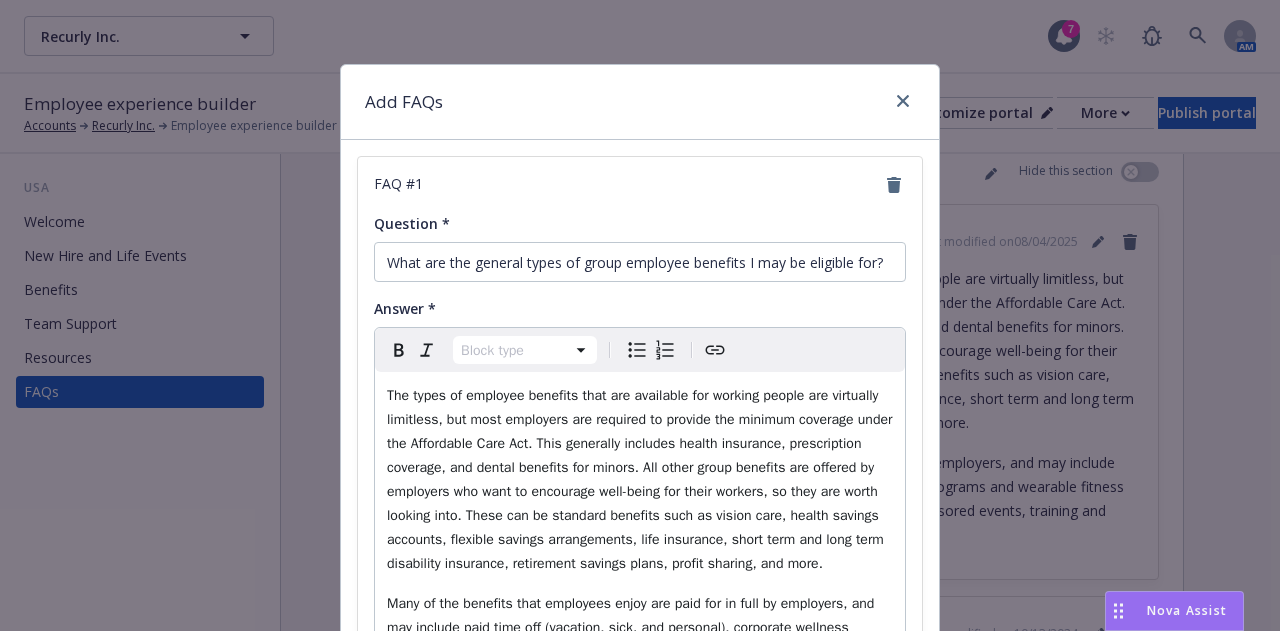 scroll, scrollTop: 278, scrollLeft: 0, axis: vertical 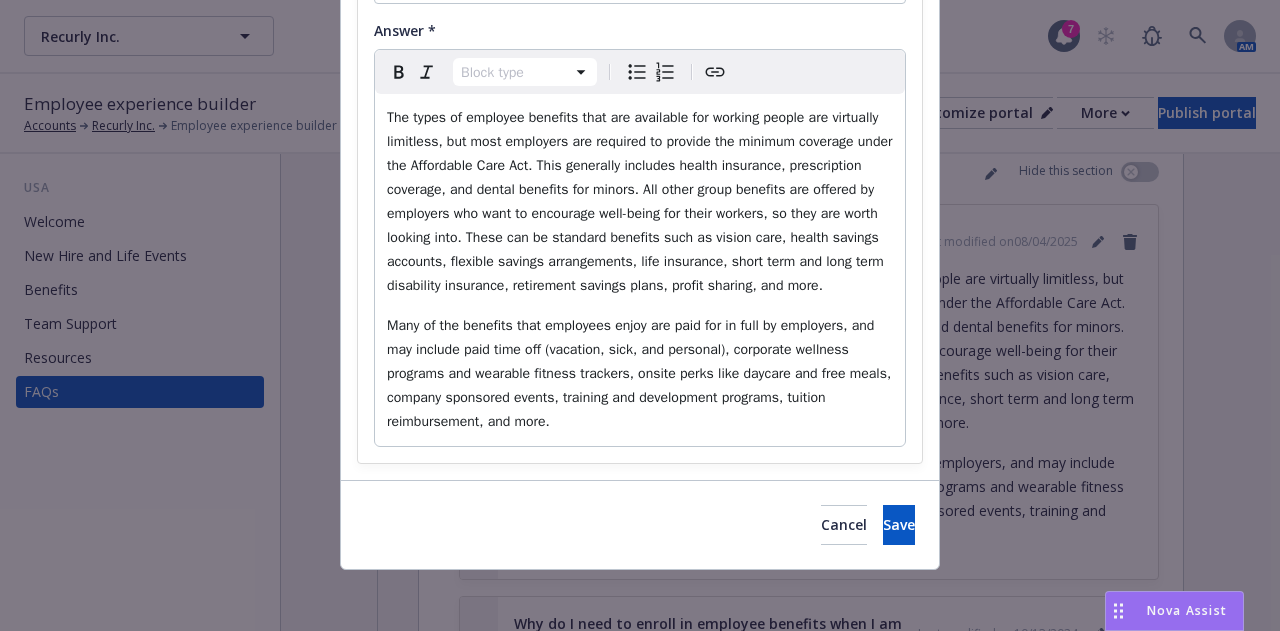 select on "paragraph" 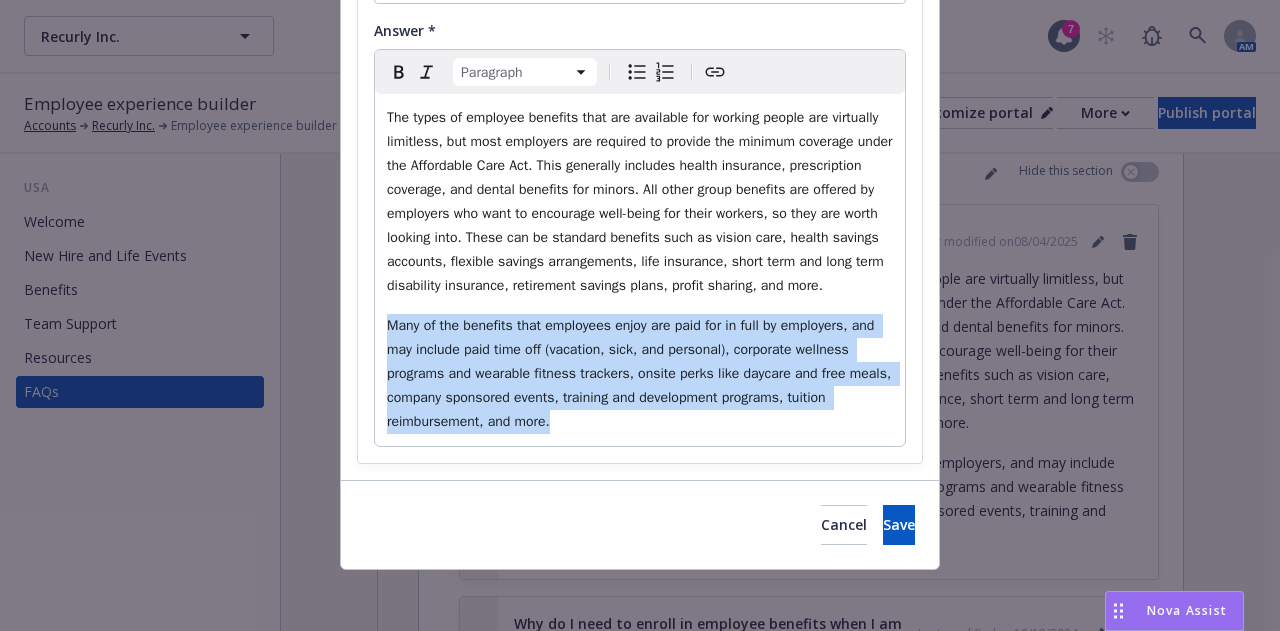 drag, startPoint x: 609, startPoint y: 424, endPoint x: 380, endPoint y: 301, distance: 259.9423 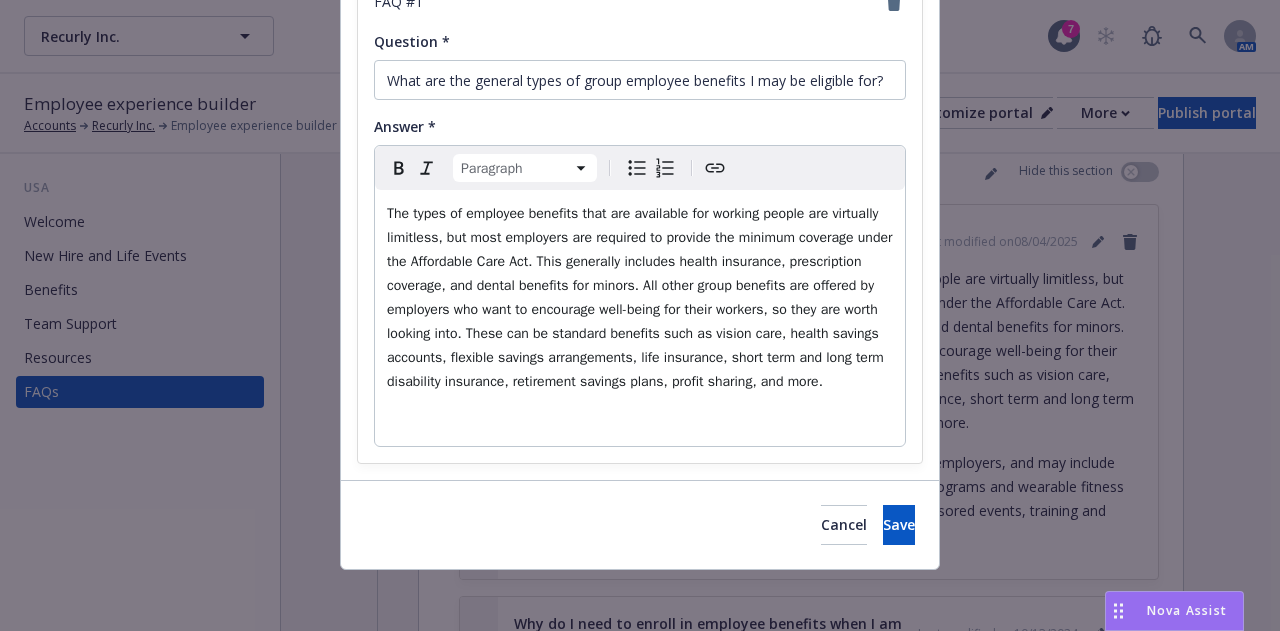 scroll, scrollTop: 142, scrollLeft: 0, axis: vertical 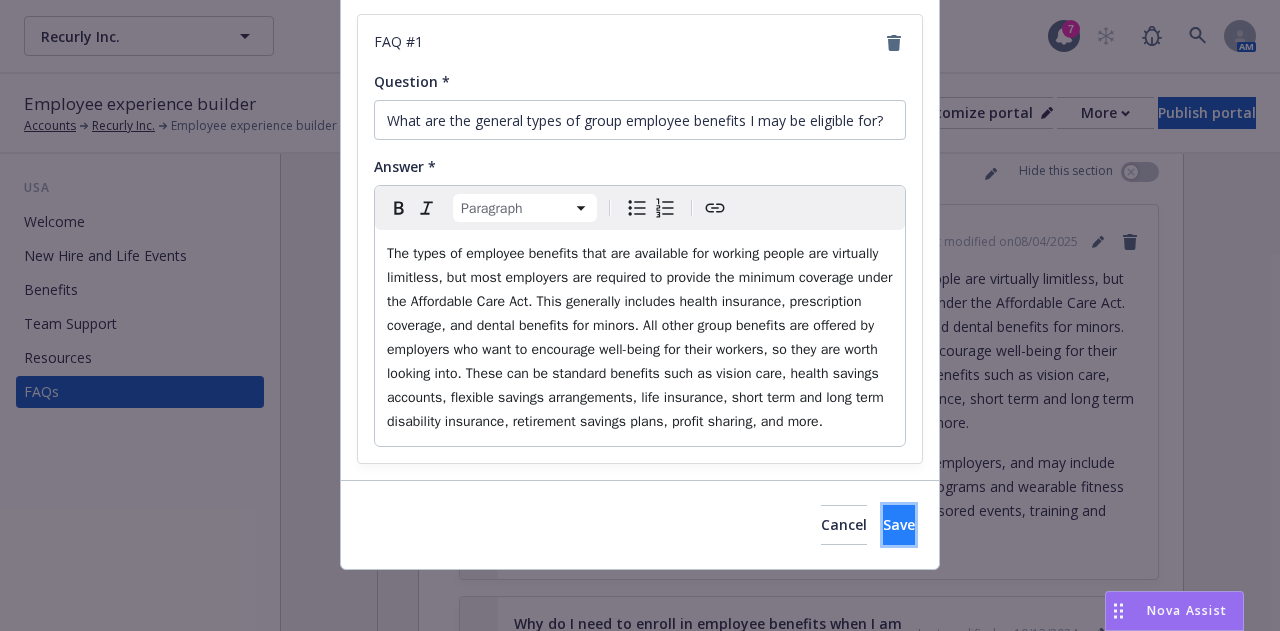 click on "Save" at bounding box center [899, 525] 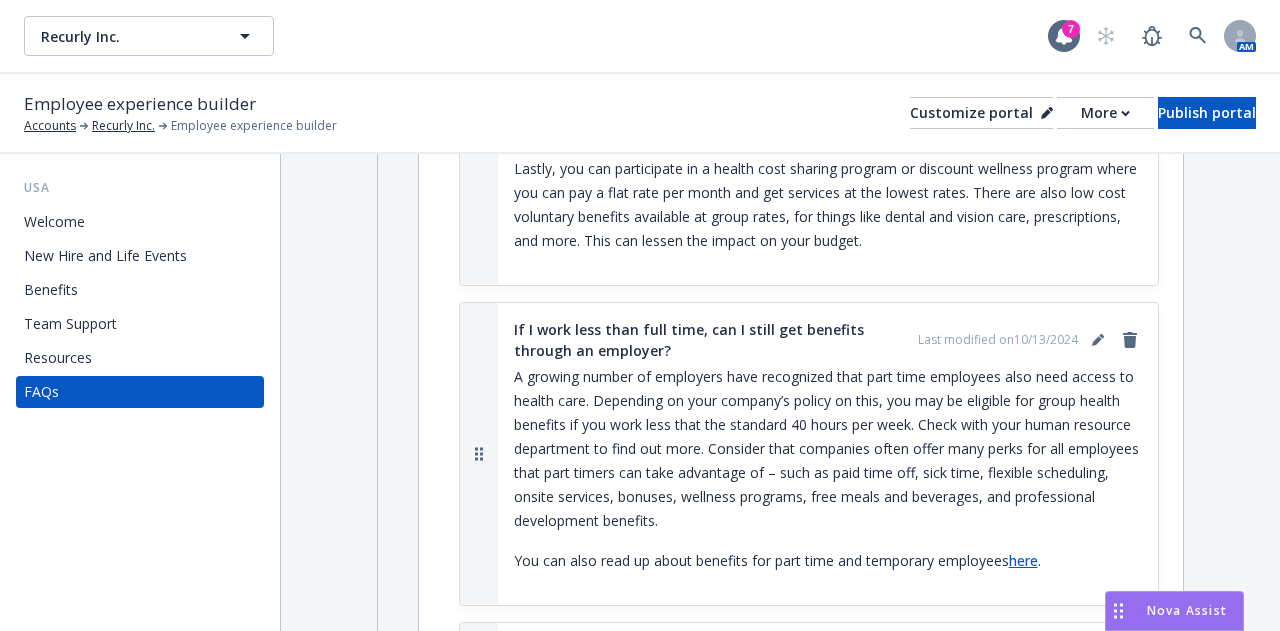 scroll, scrollTop: 3077, scrollLeft: 0, axis: vertical 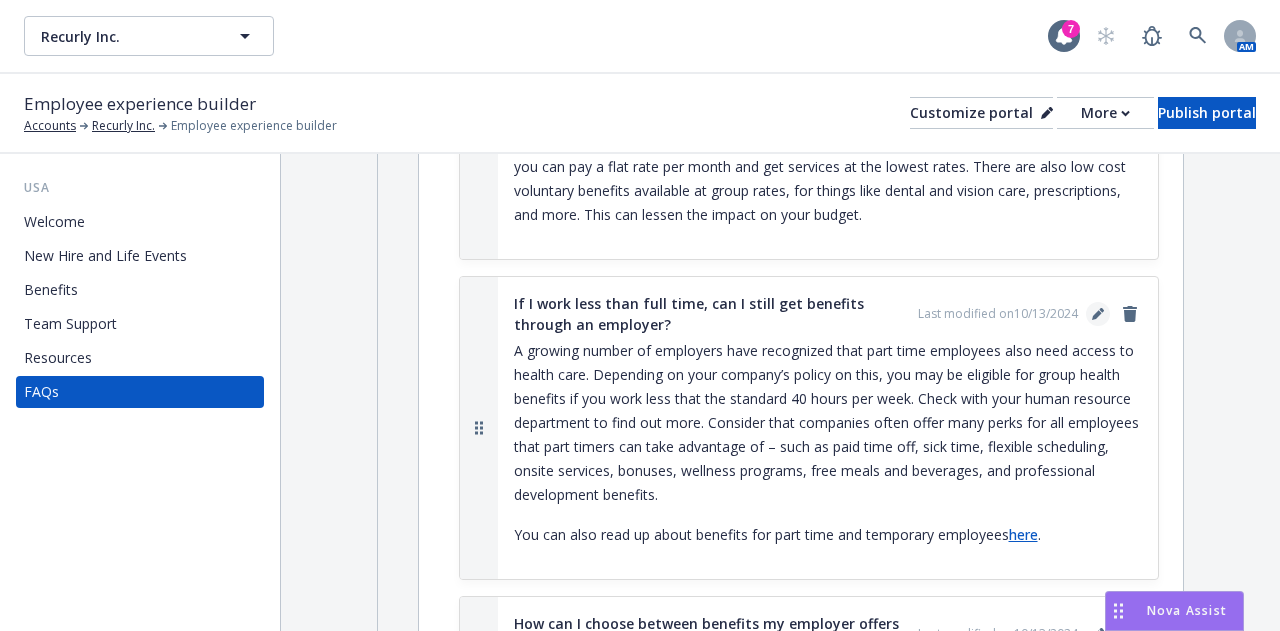 click 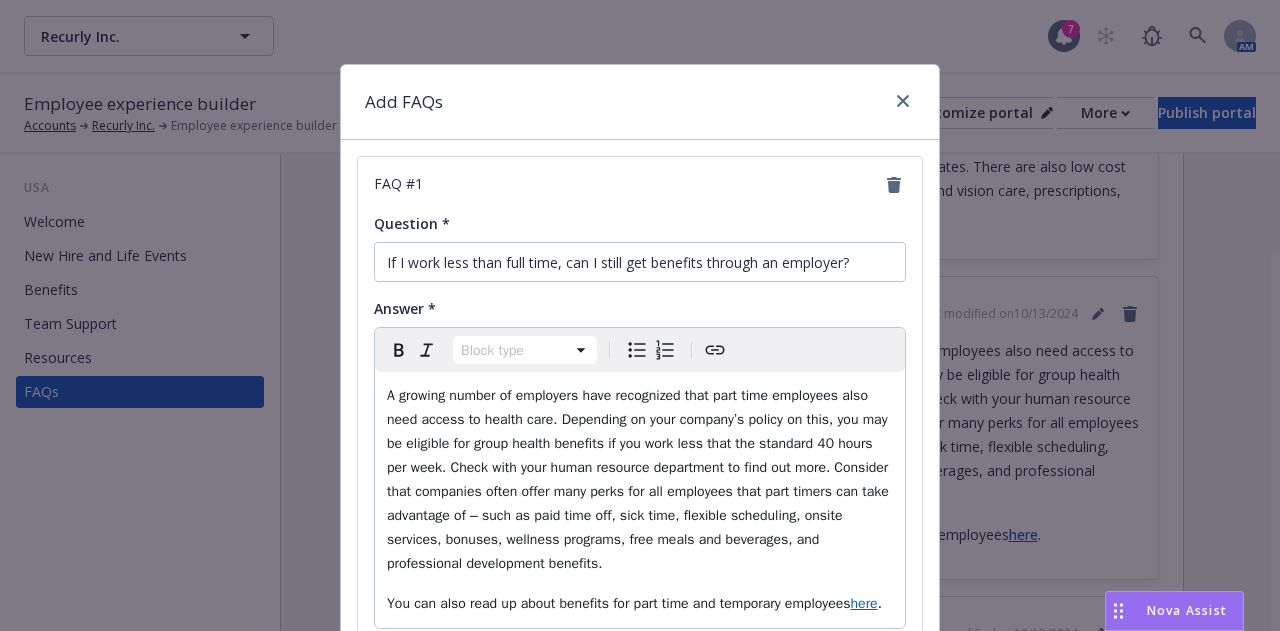 select on "paragraph" 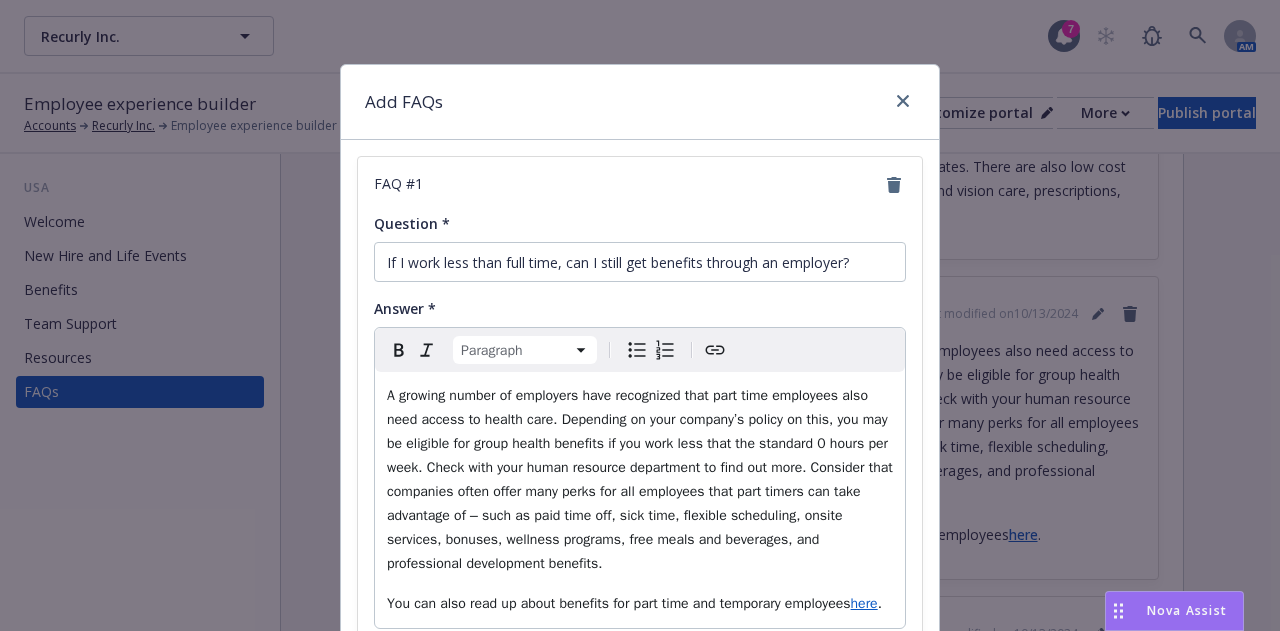 type 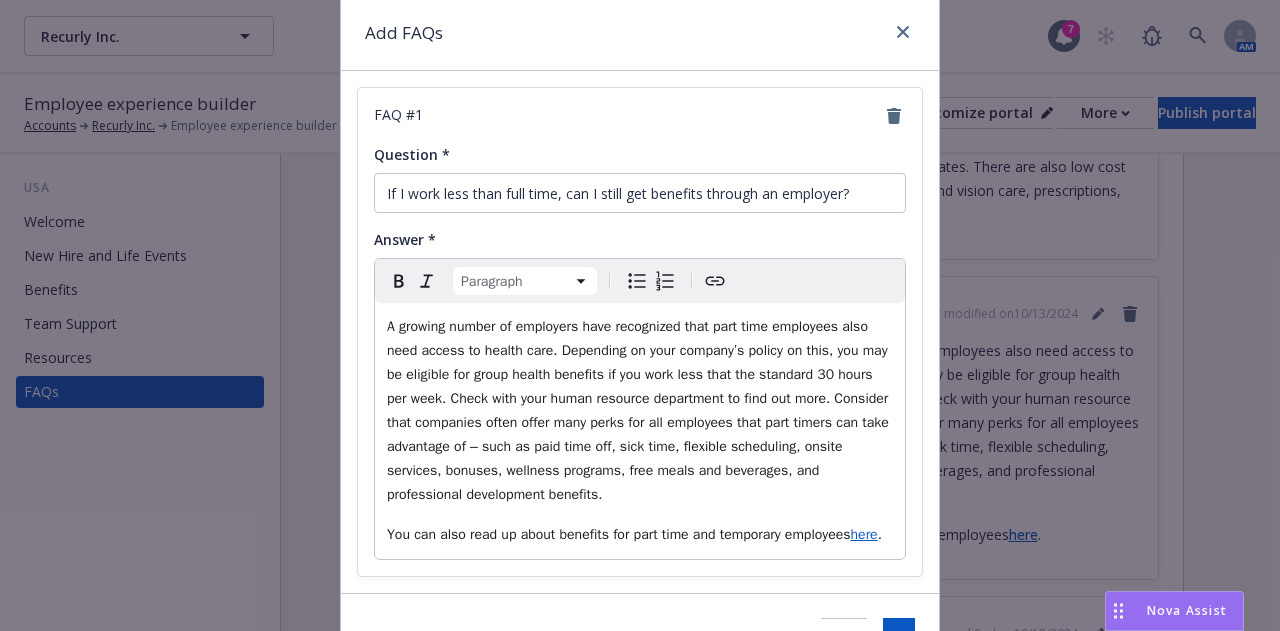 scroll, scrollTop: 70, scrollLeft: 0, axis: vertical 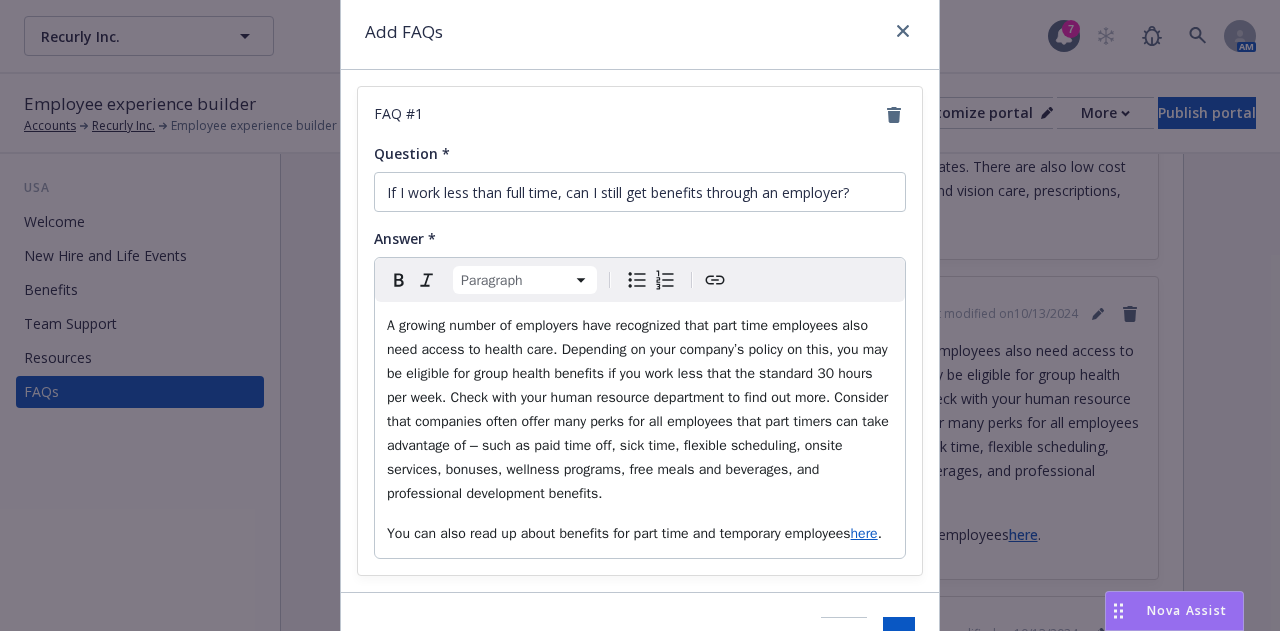 click on "here" at bounding box center (864, 533) 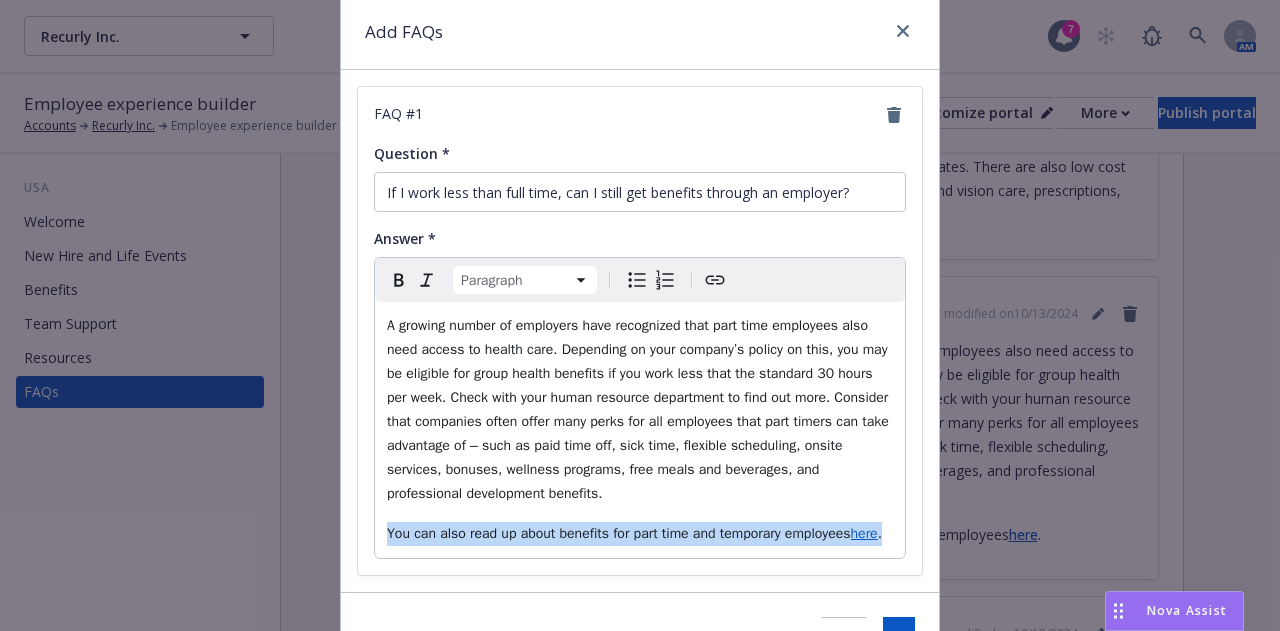 drag, startPoint x: 894, startPoint y: 531, endPoint x: 356, endPoint y: 537, distance: 538.03345 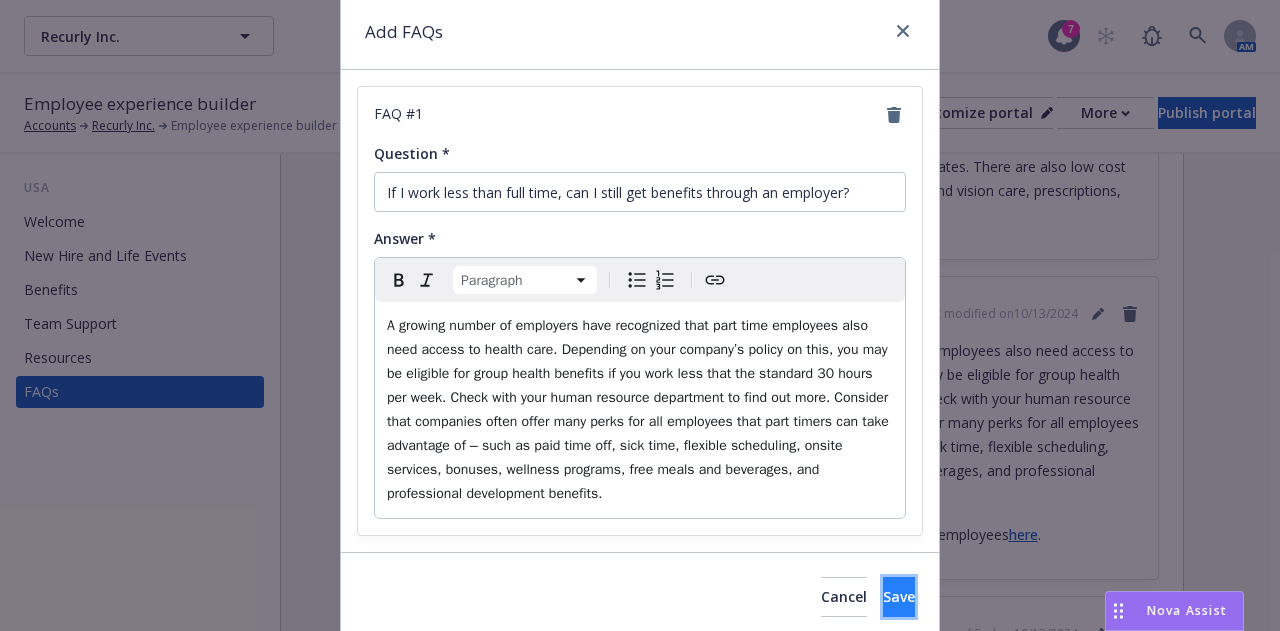 click on "Save" at bounding box center (899, 597) 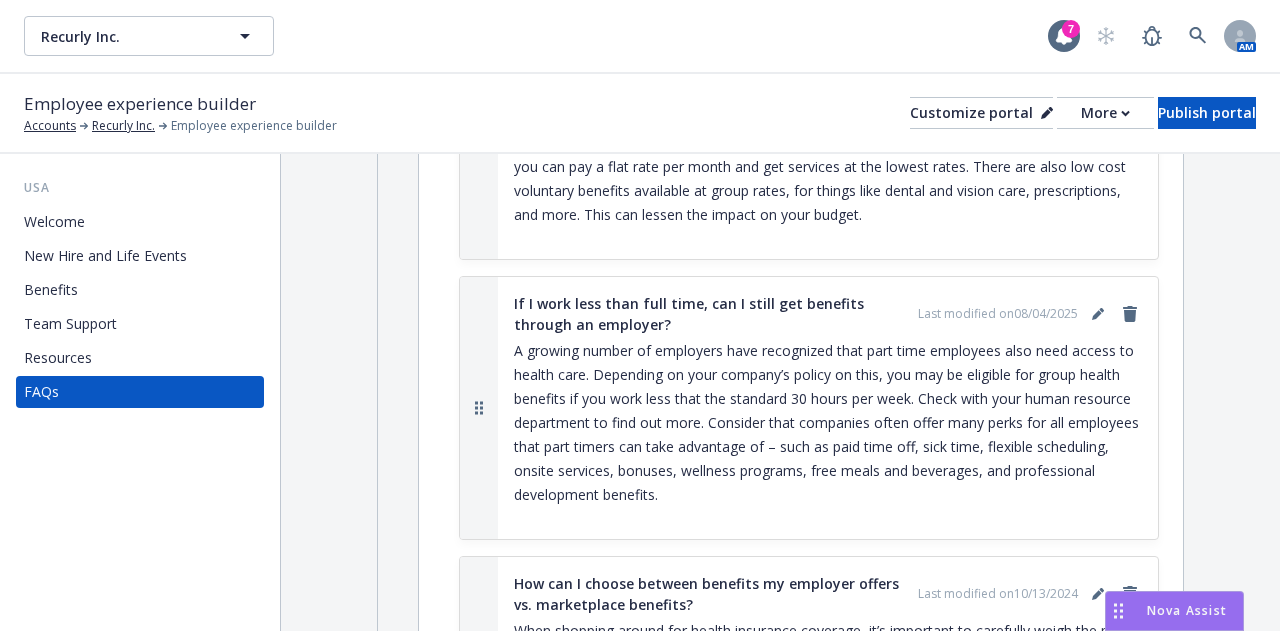 click on "Benefits" at bounding box center (140, 290) 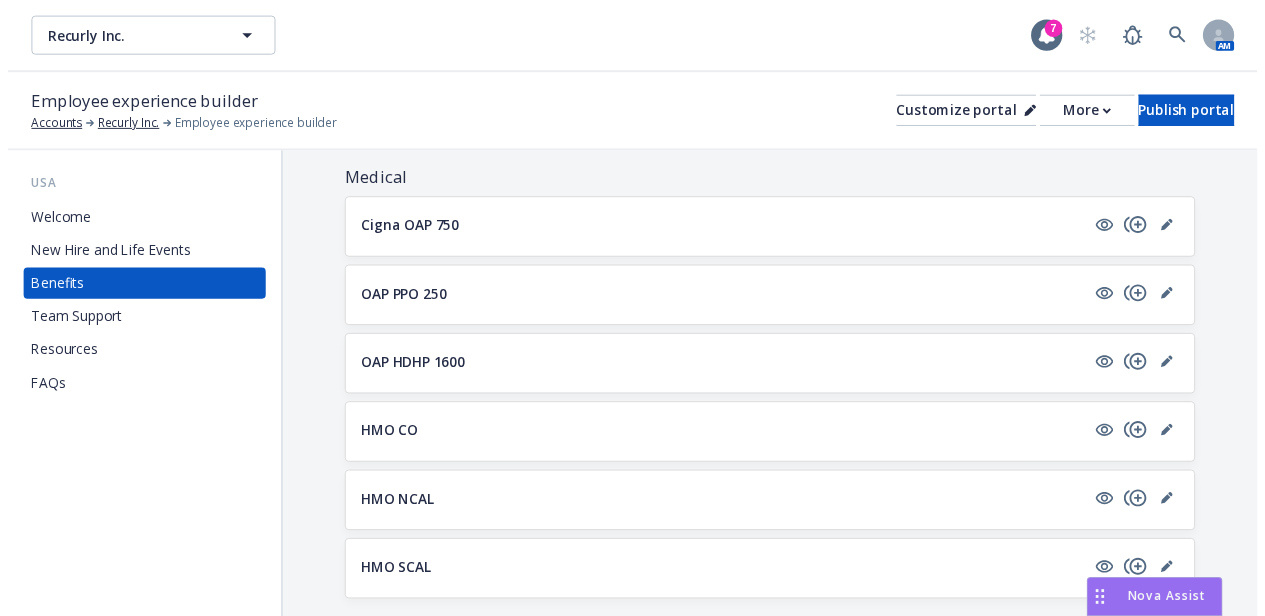 scroll, scrollTop: 204, scrollLeft: 0, axis: vertical 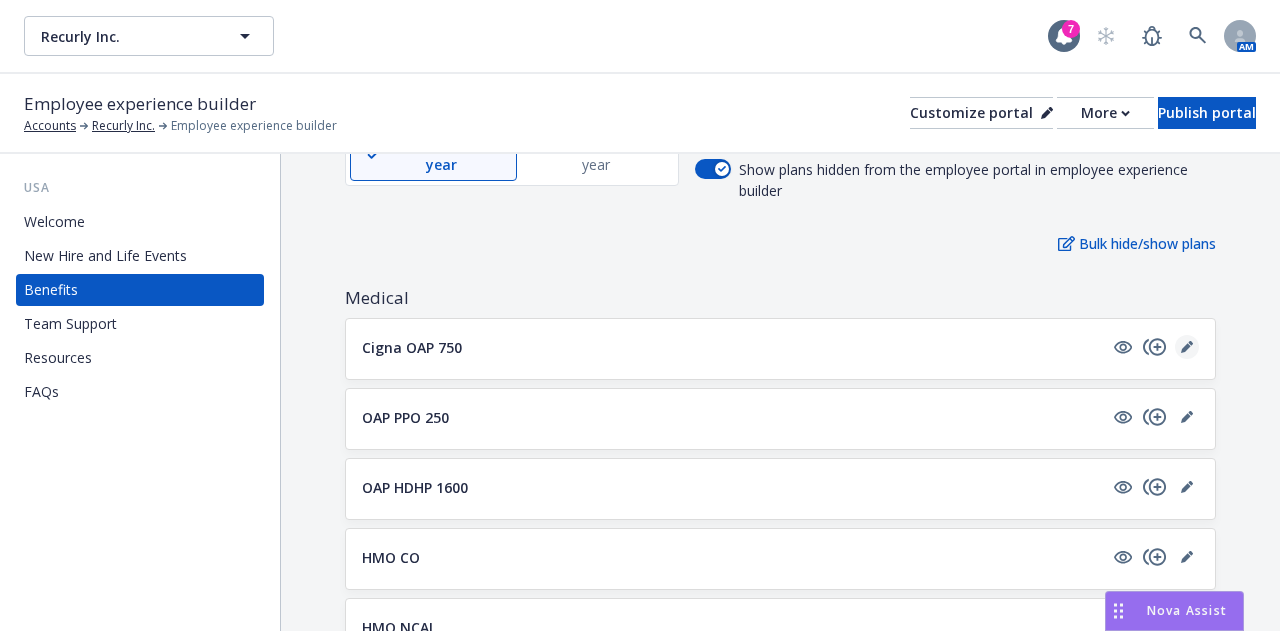 click at bounding box center [1187, 347] 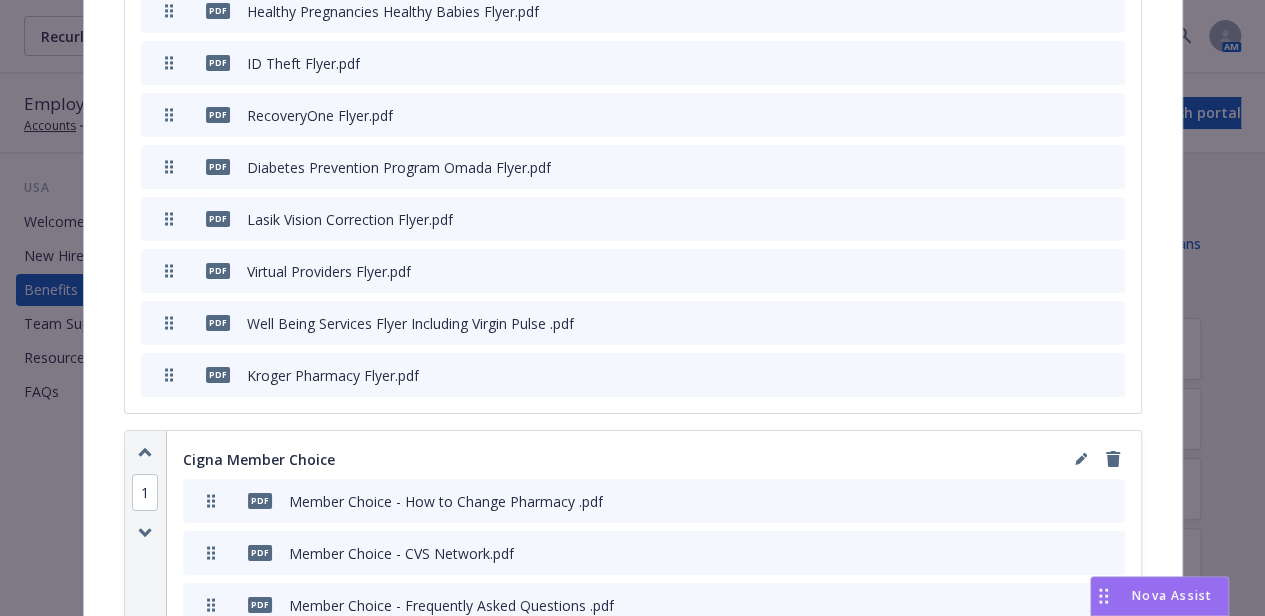 scroll, scrollTop: 3719, scrollLeft: 0, axis: vertical 